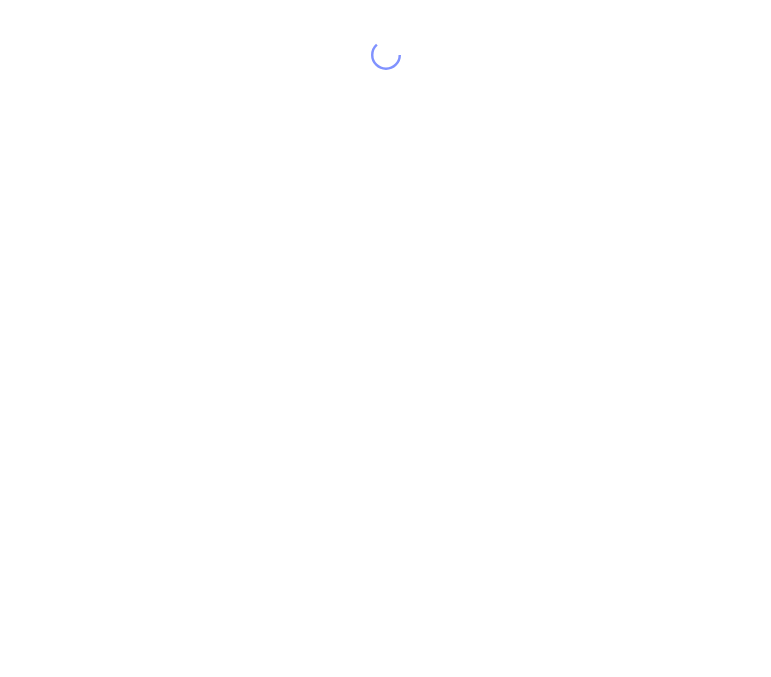 scroll, scrollTop: 0, scrollLeft: 0, axis: both 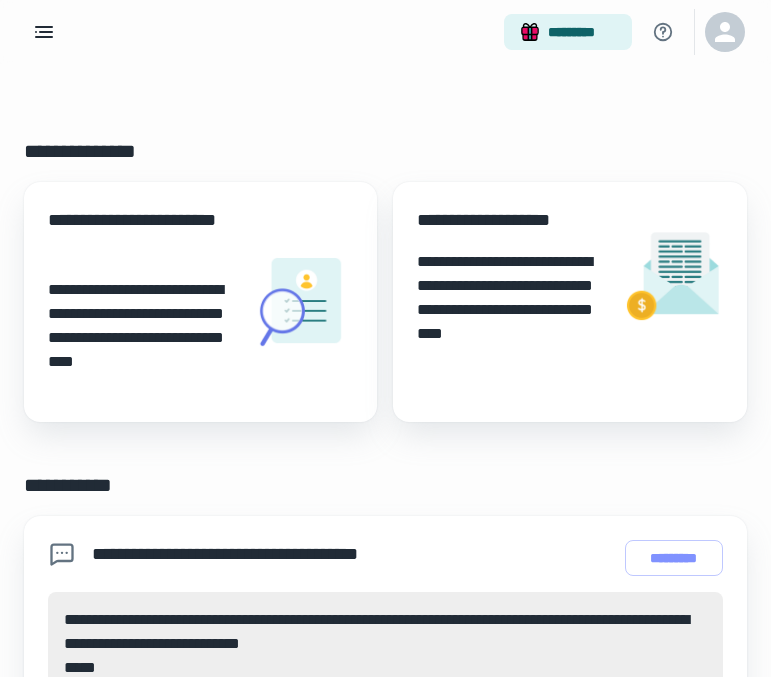 click at bounding box center [303, 302] 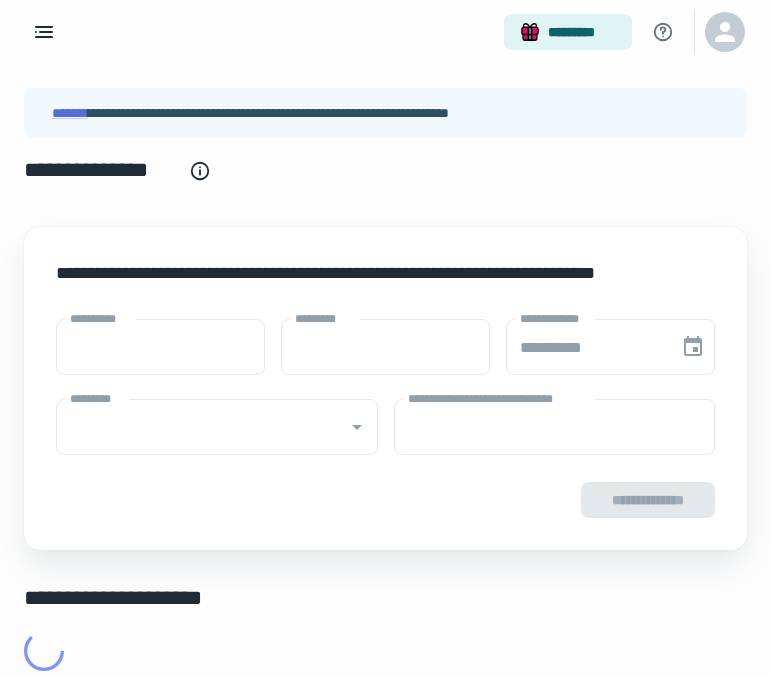 type on "****" 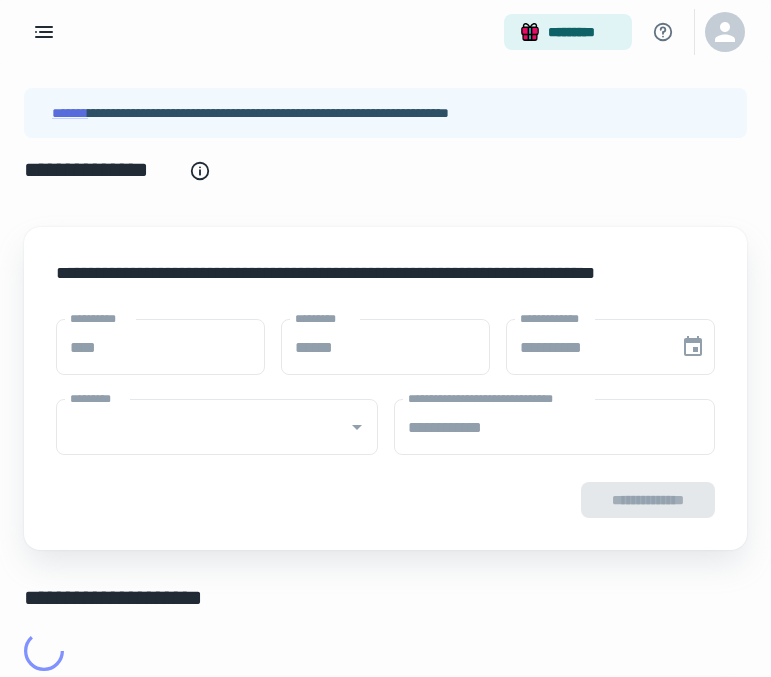 type on "**********" 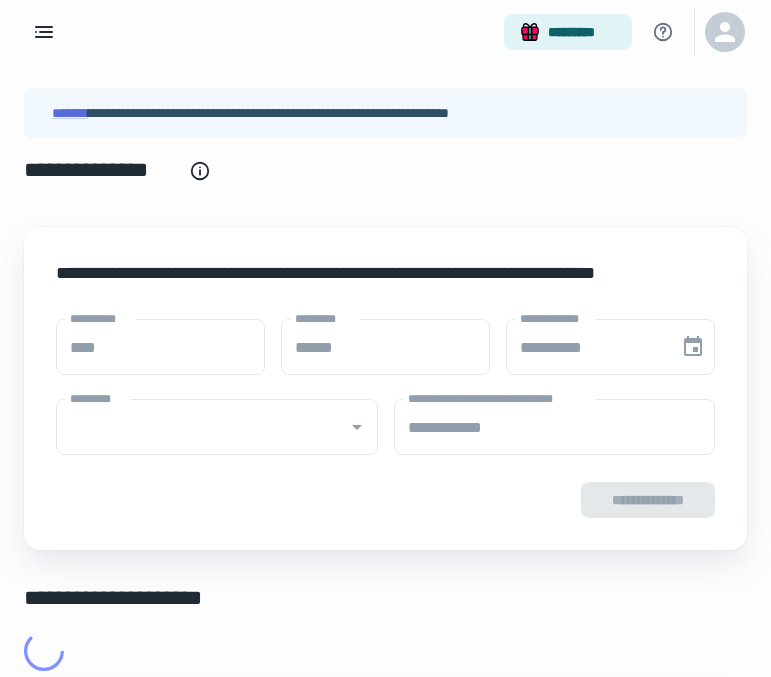 type on "**********" 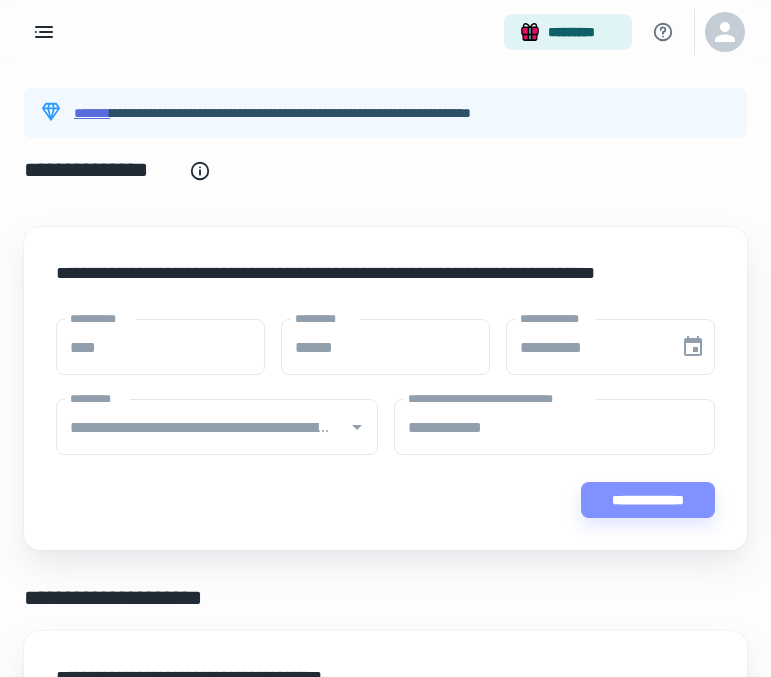 click on "*******" at bounding box center (92, 113) 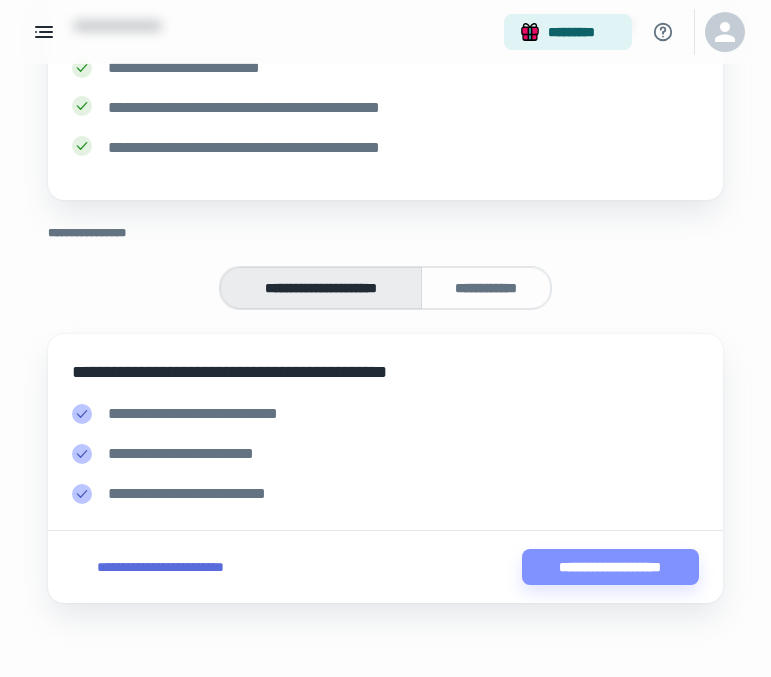 scroll, scrollTop: 283, scrollLeft: 0, axis: vertical 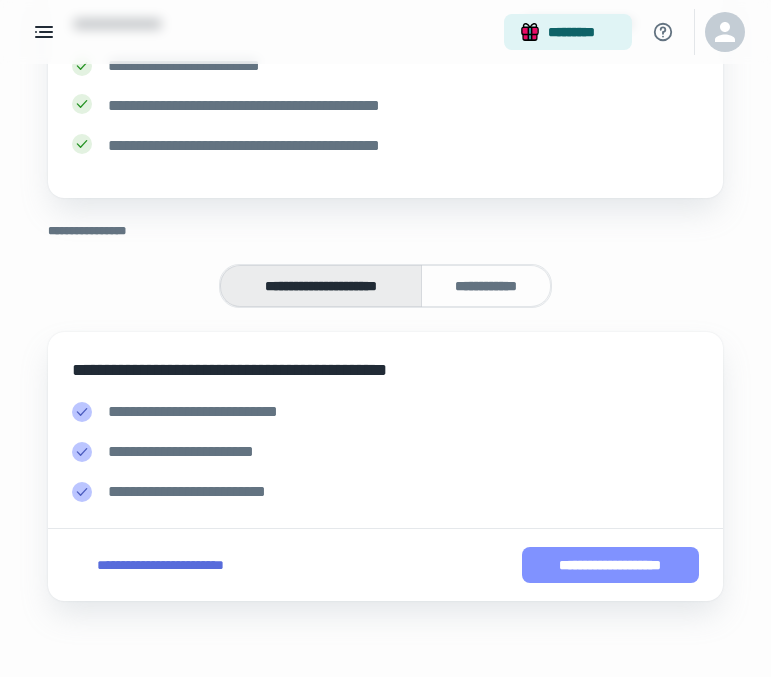click on "**********" at bounding box center (610, 565) 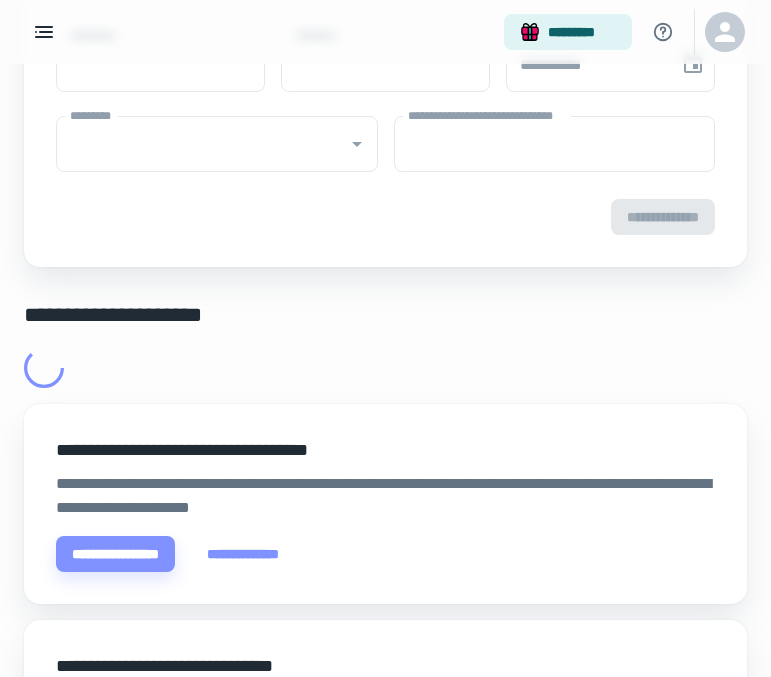 scroll, scrollTop: 0, scrollLeft: 0, axis: both 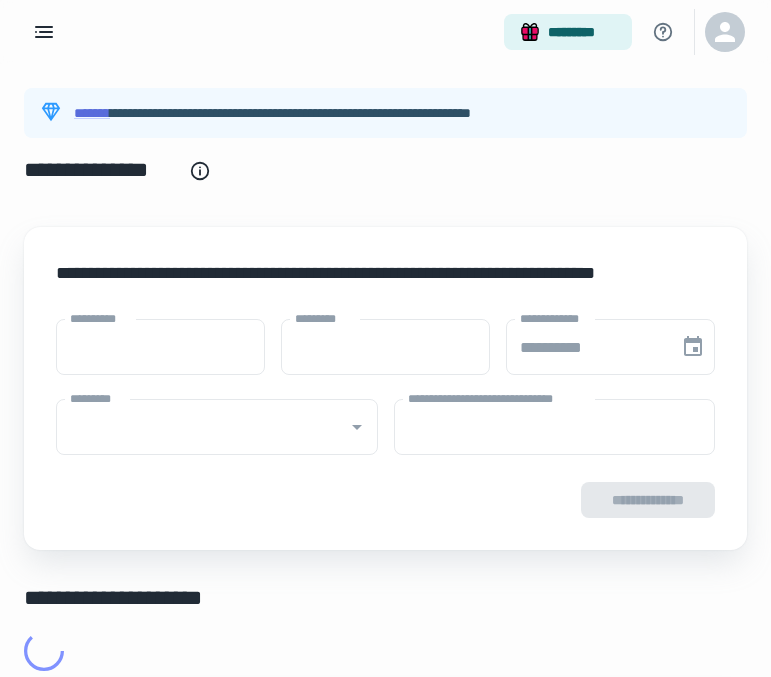 type on "****" 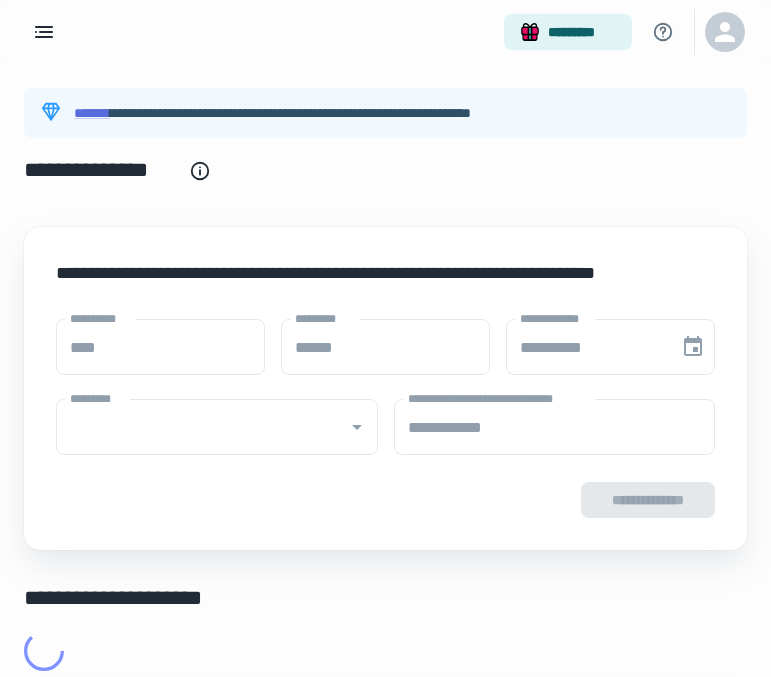type on "**********" 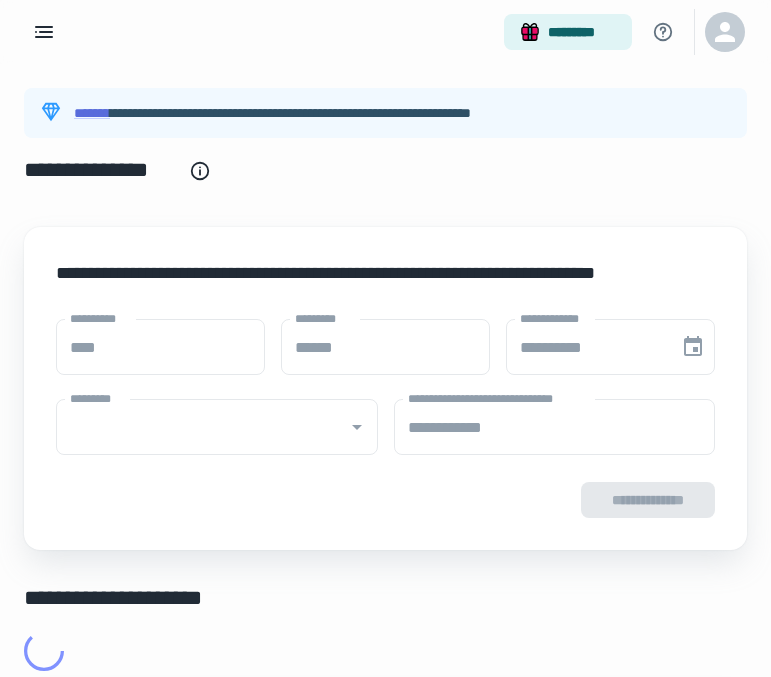 type on "**********" 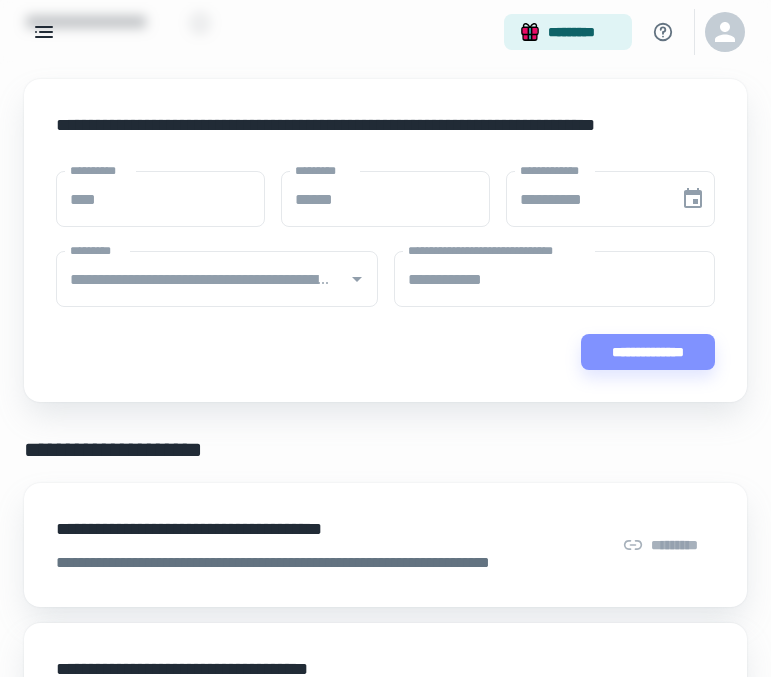 scroll, scrollTop: 0, scrollLeft: 0, axis: both 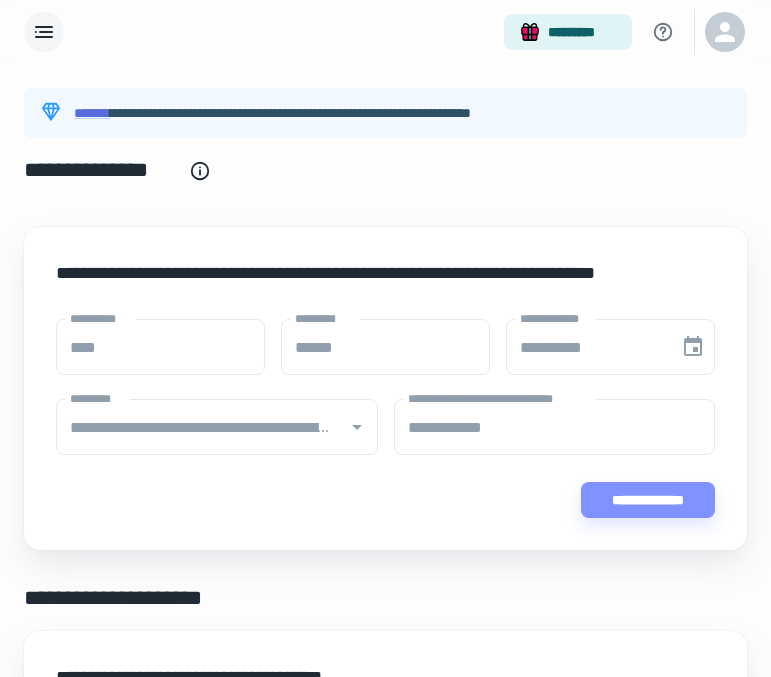 click 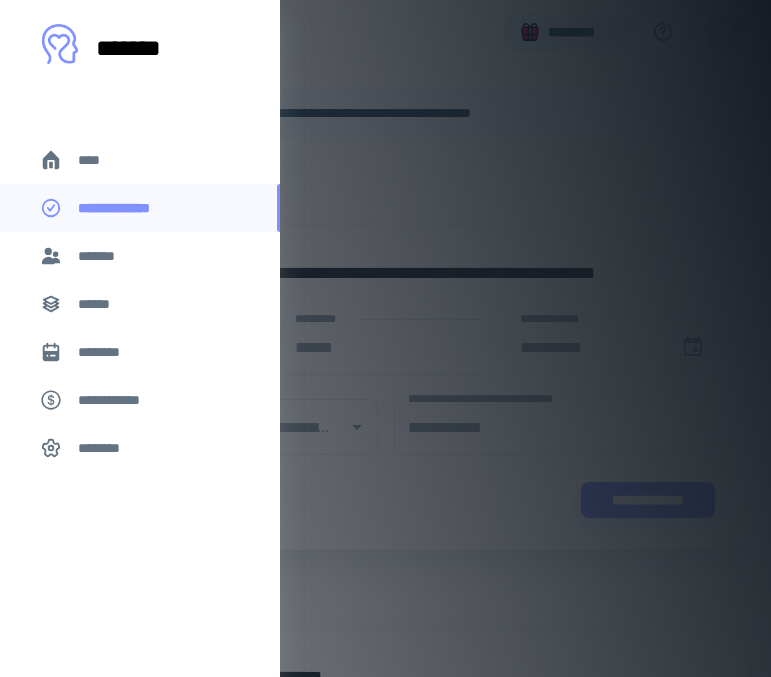 click on "*******" at bounding box center (100, 256) 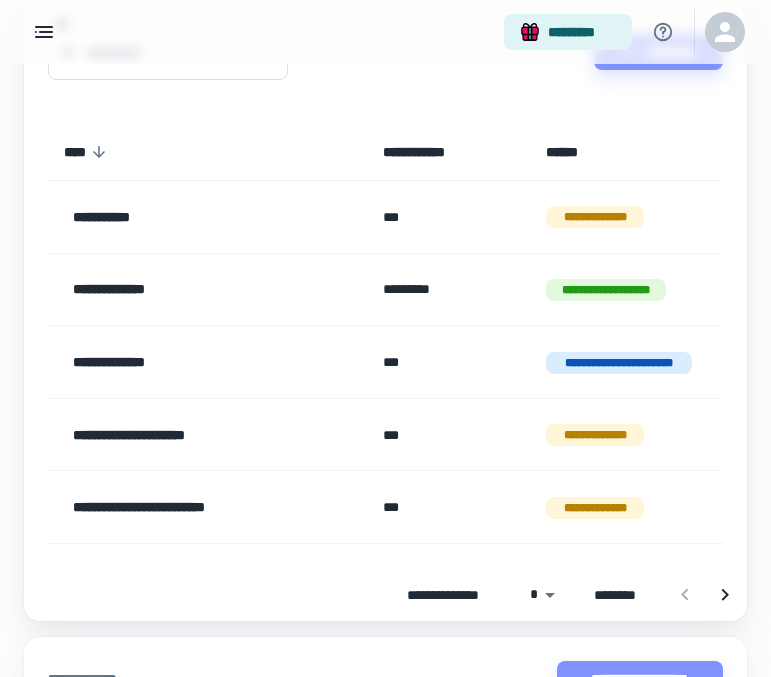 scroll, scrollTop: 188, scrollLeft: 0, axis: vertical 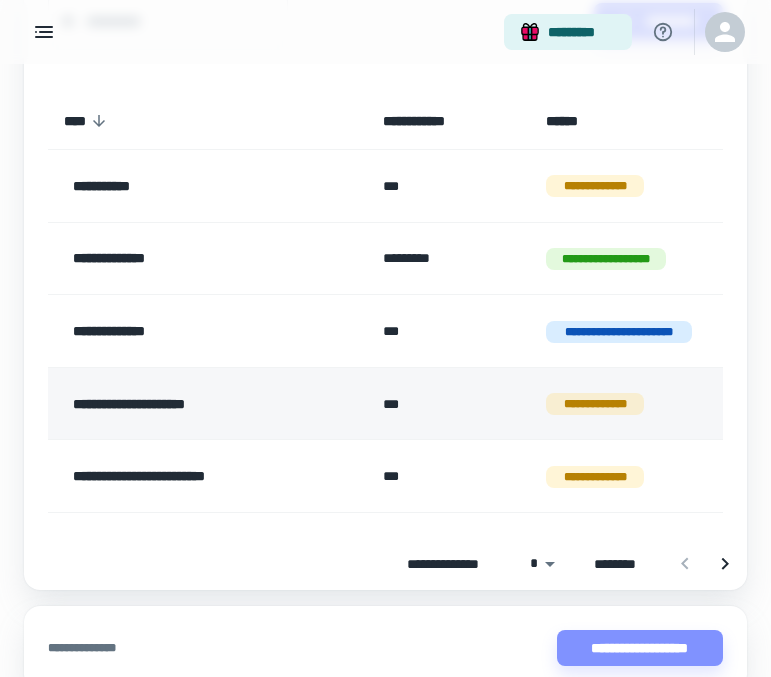 click on "**********" at bounding box center (626, 403) 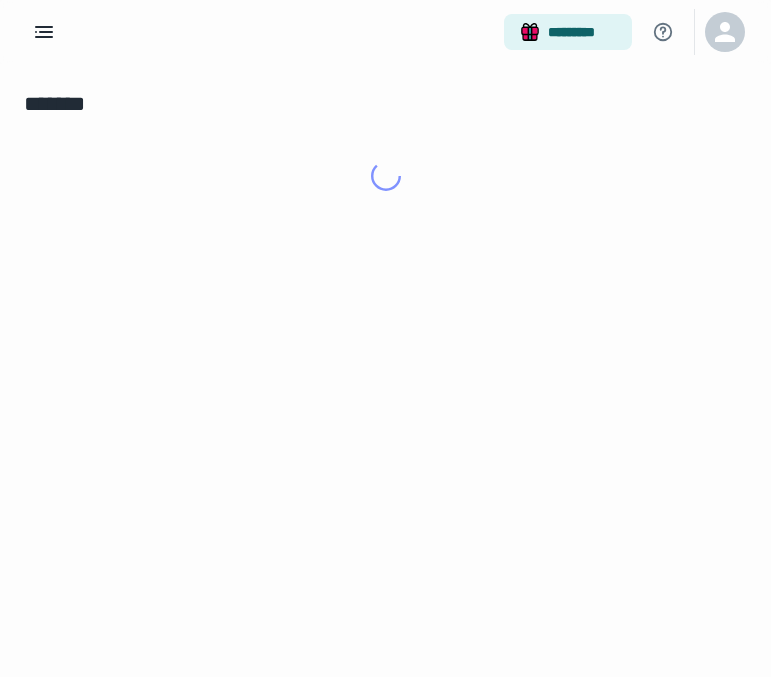 scroll, scrollTop: 0, scrollLeft: 0, axis: both 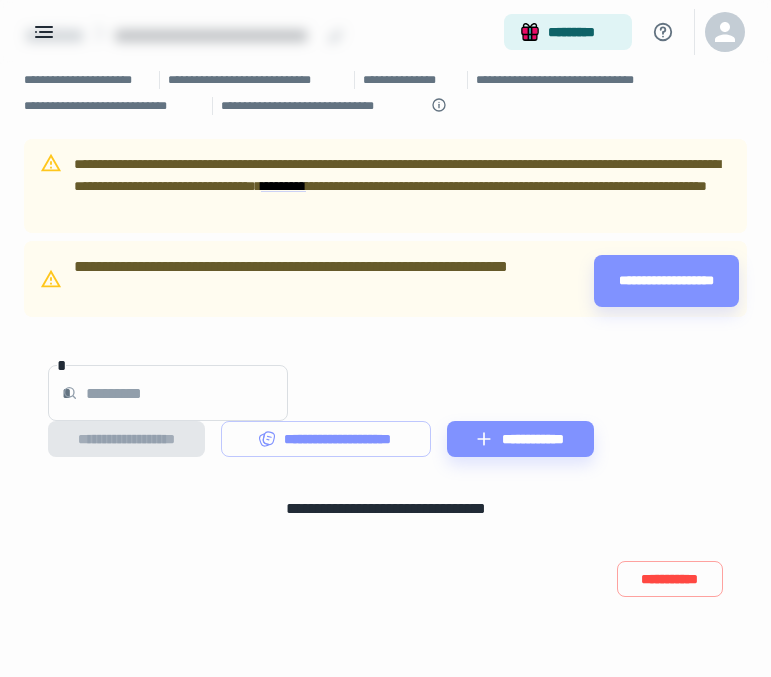 click on "**********" at bounding box center (402, 186) 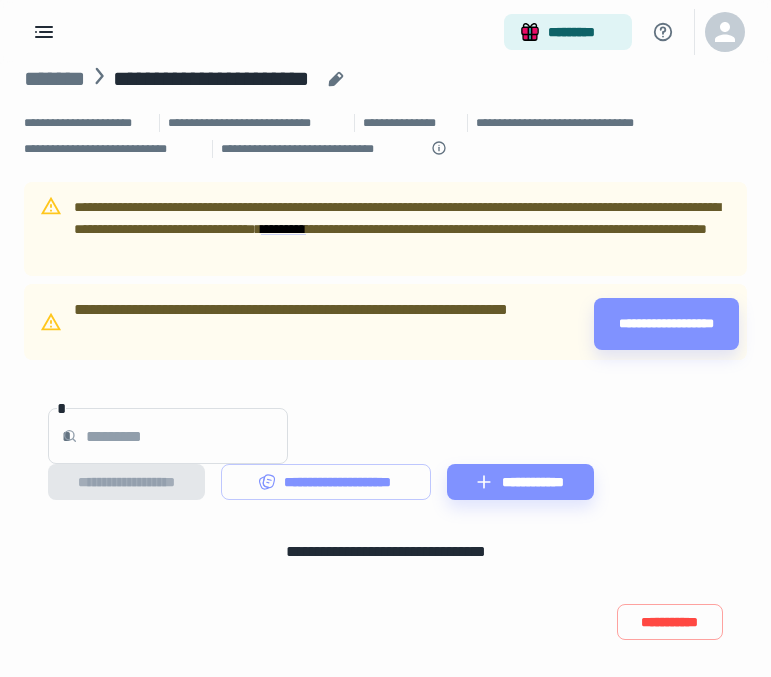 scroll, scrollTop: 0, scrollLeft: 0, axis: both 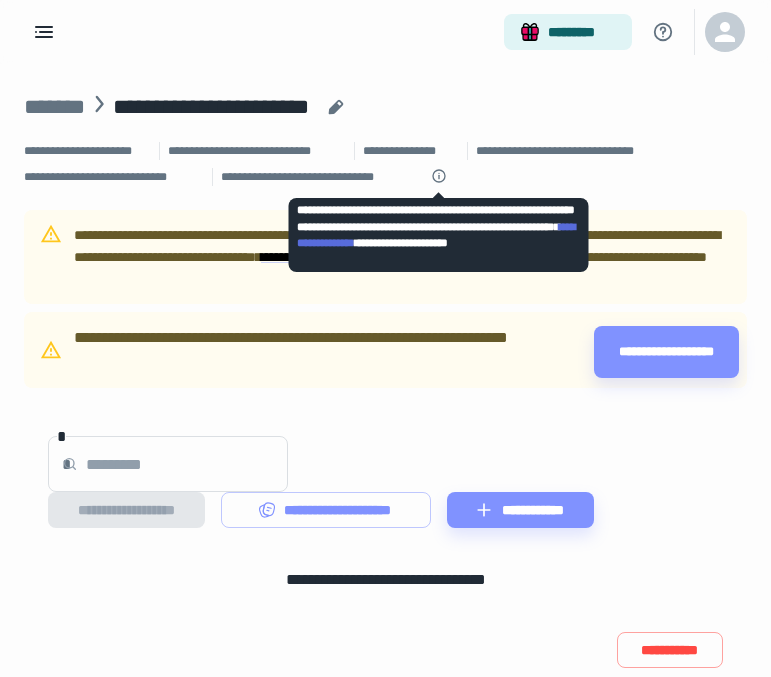 click 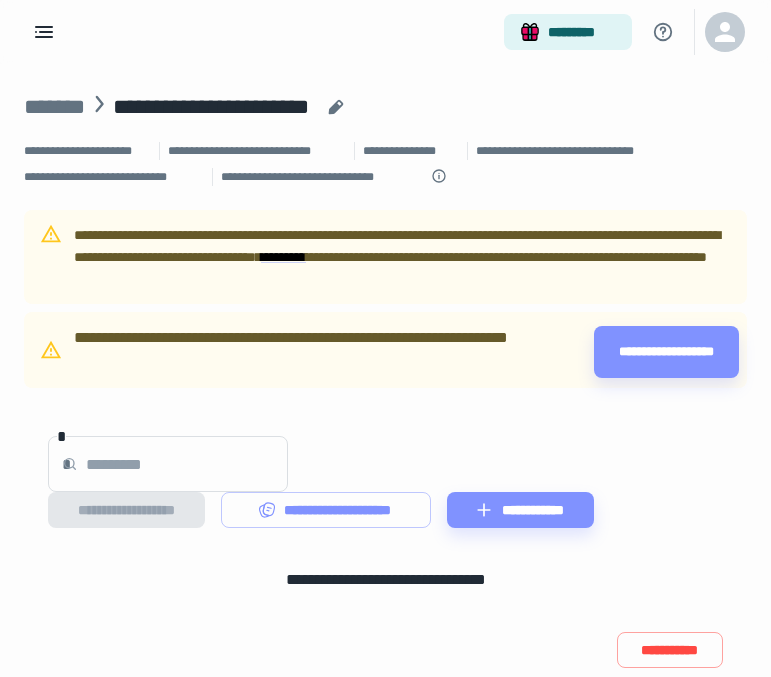 click on "**********" at bounding box center [411, 151] 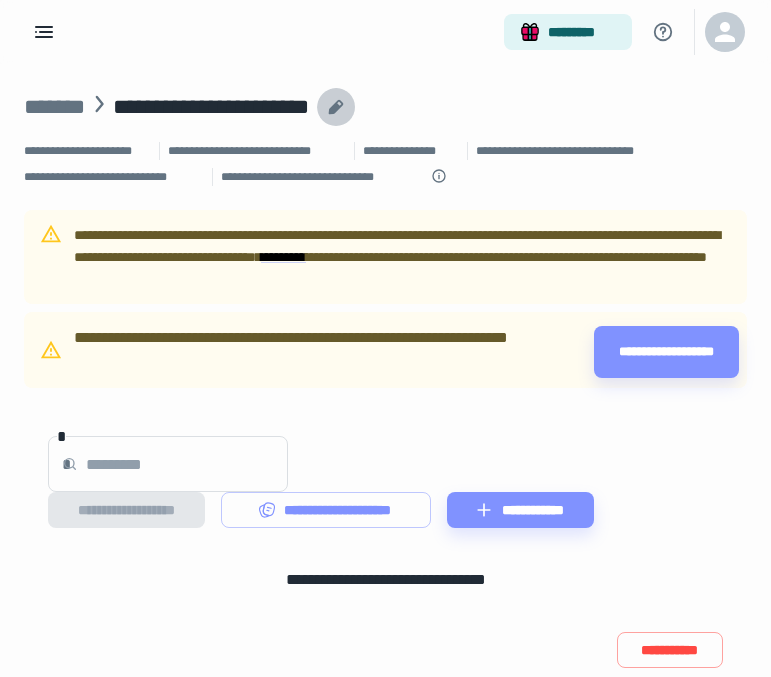 click at bounding box center [336, 107] 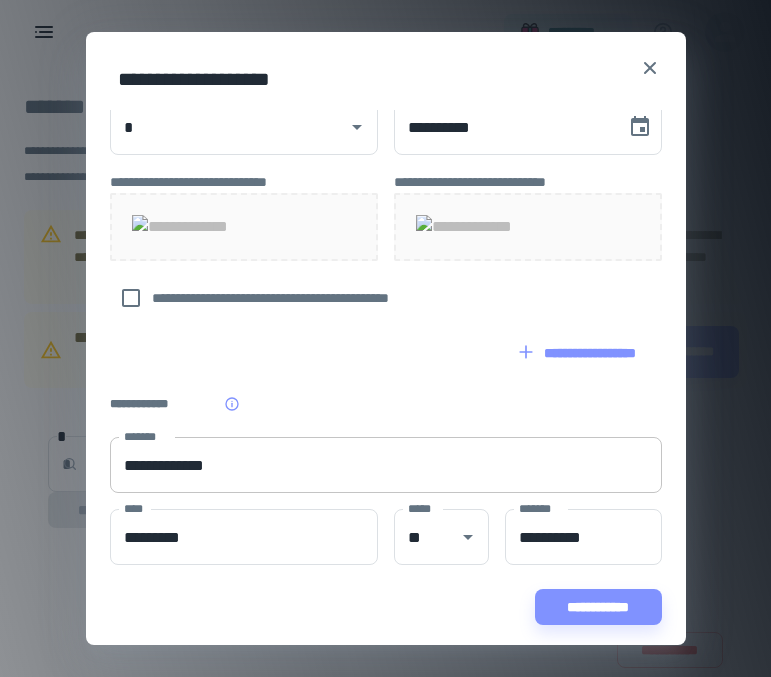 scroll, scrollTop: 1004, scrollLeft: 0, axis: vertical 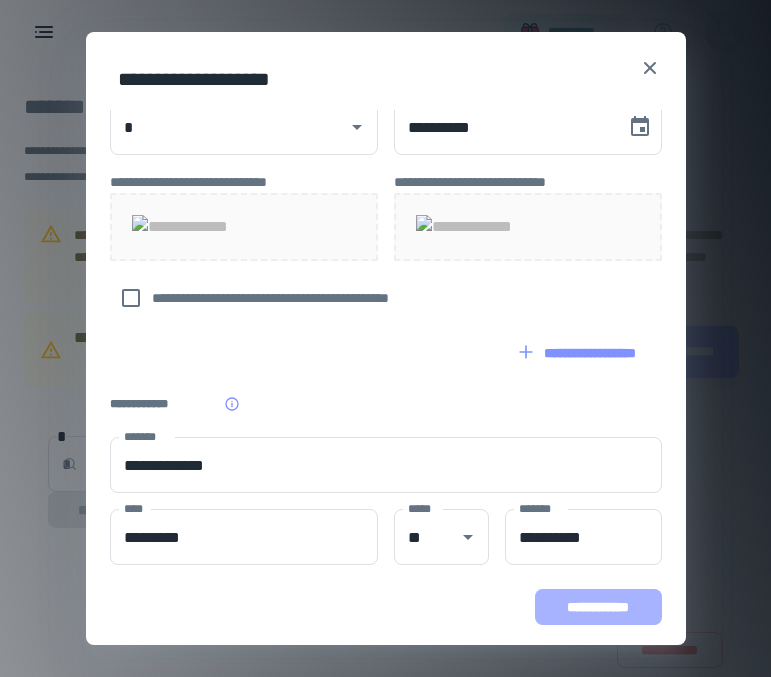 click on "**********" at bounding box center (598, 607) 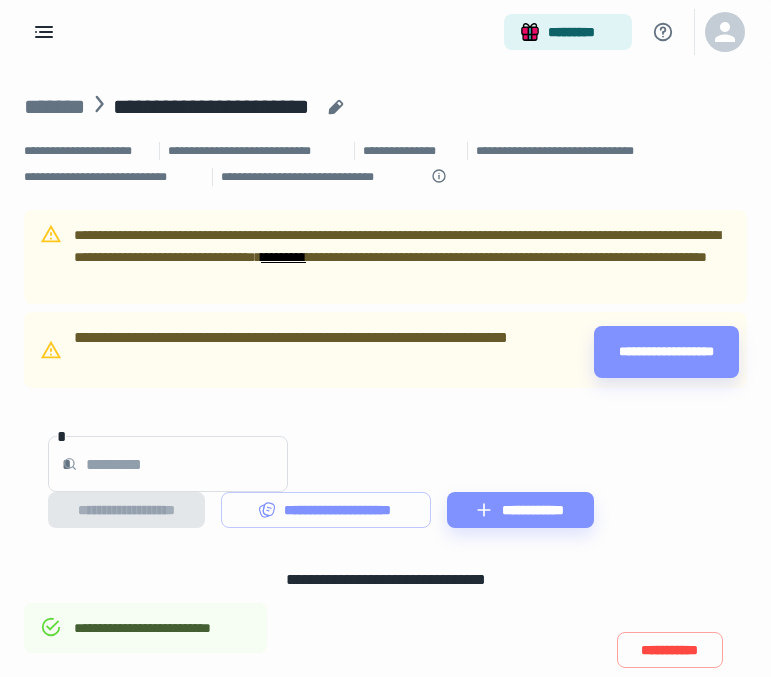 click on "*********" at bounding box center (283, 257) 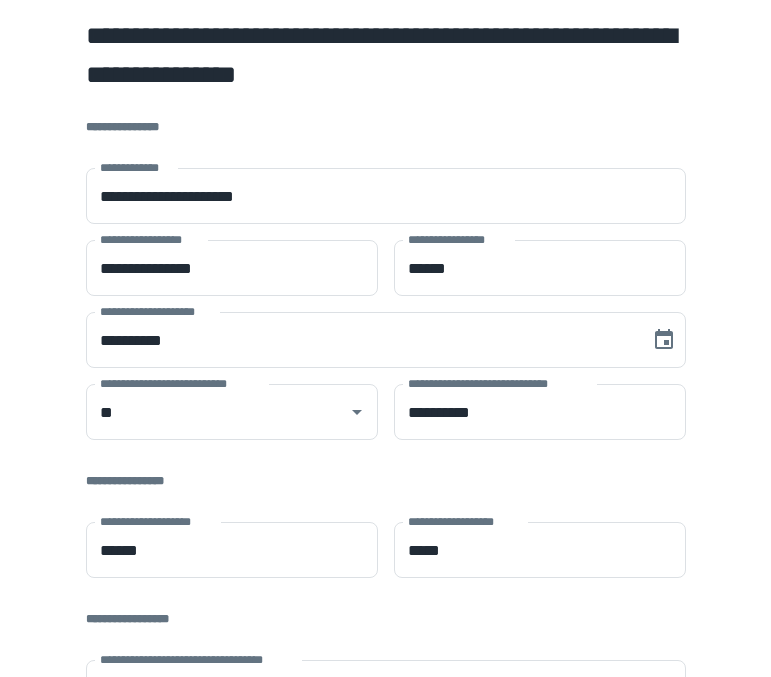 scroll, scrollTop: 0, scrollLeft: 0, axis: both 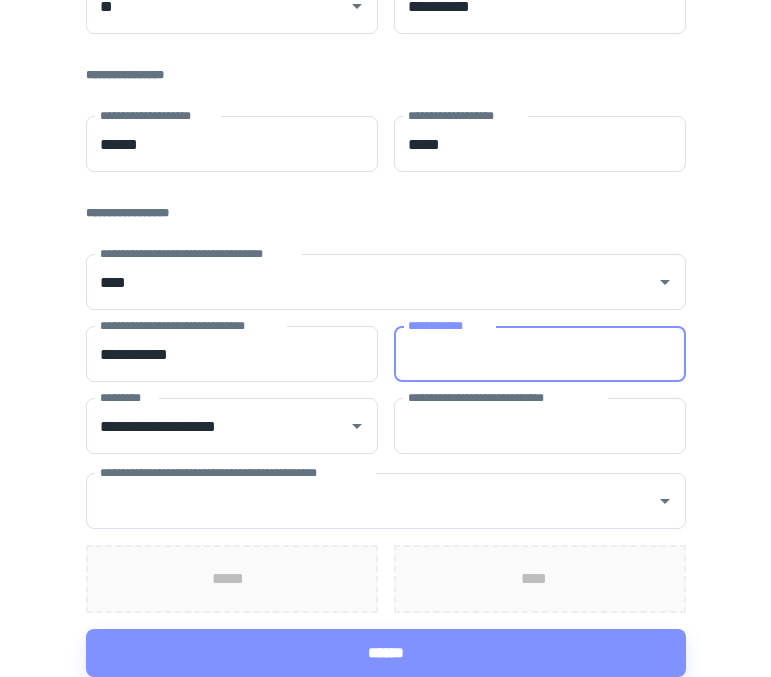 click on "**********" at bounding box center [540, 354] 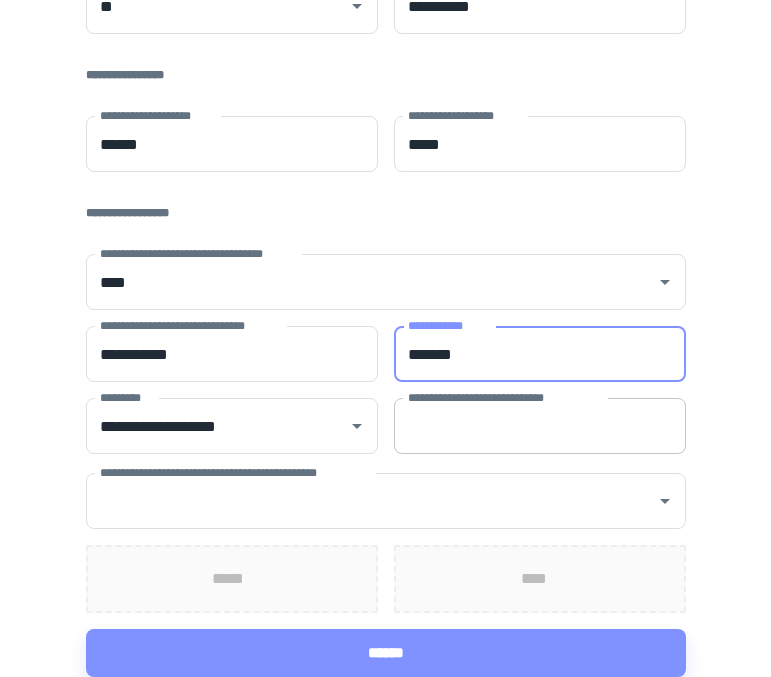 type on "*******" 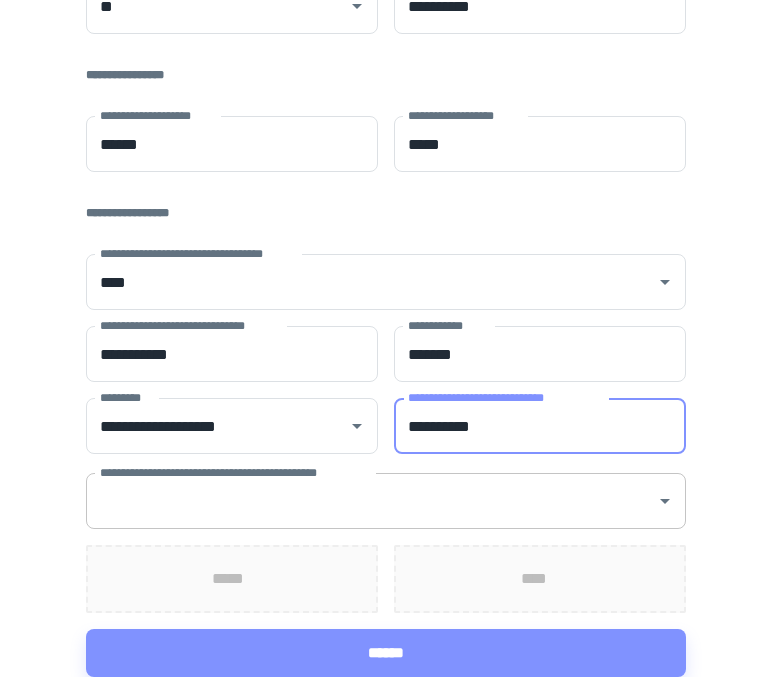 type on "**********" 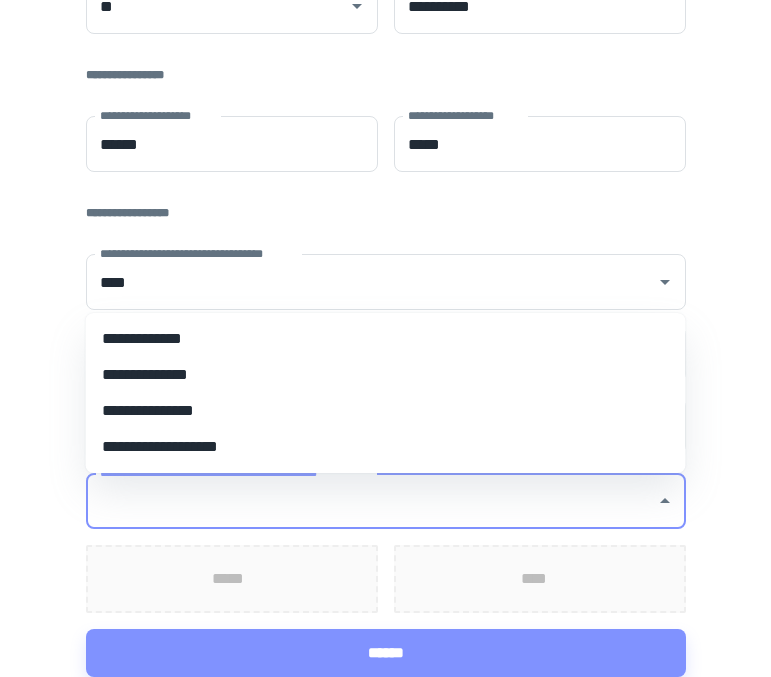 click on "**********" at bounding box center [371, 501] 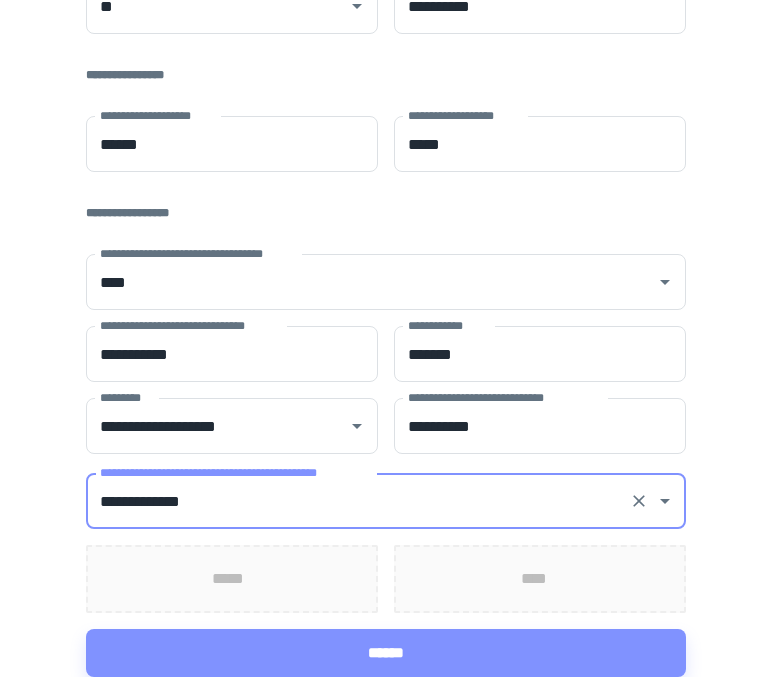 click on "*****" at bounding box center [232, 579] 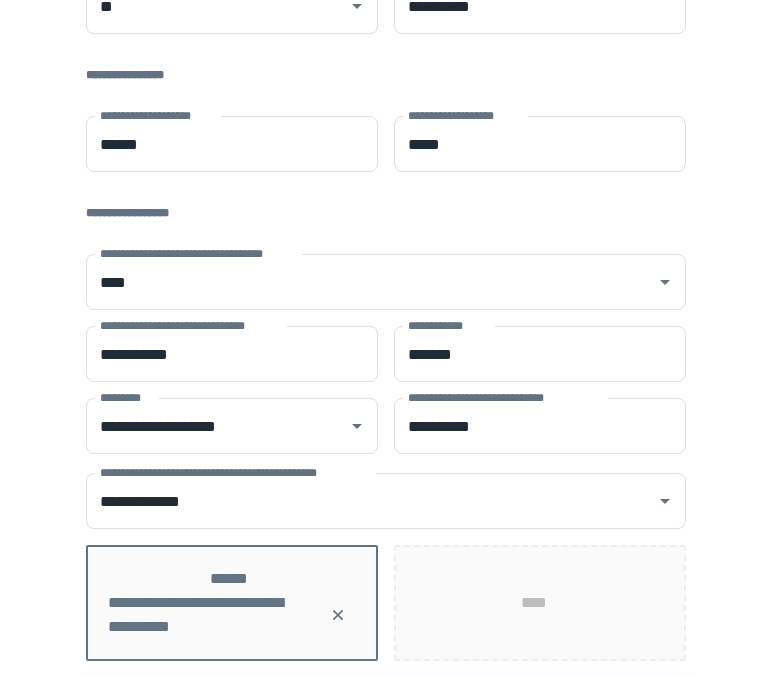 scroll, scrollTop: 454, scrollLeft: 0, axis: vertical 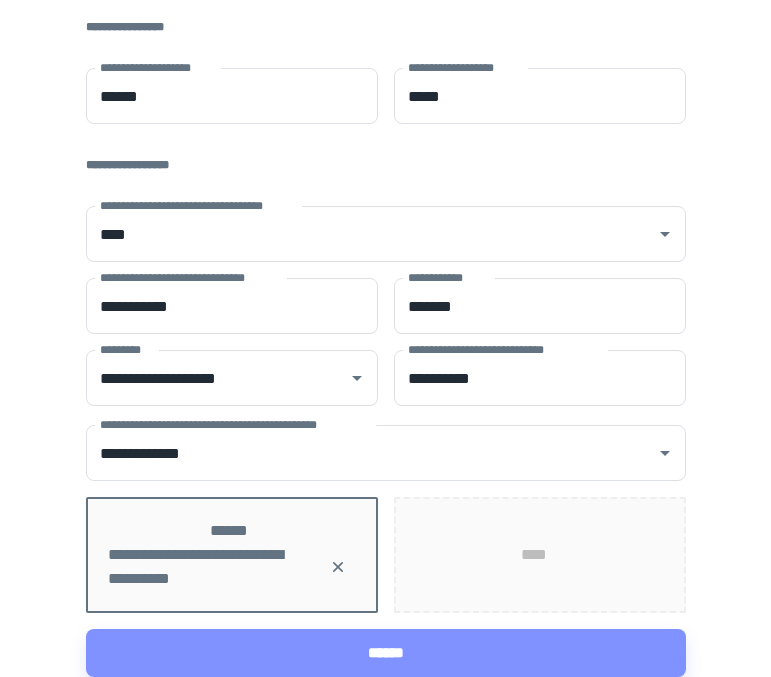 click on "****" at bounding box center (539, 555) 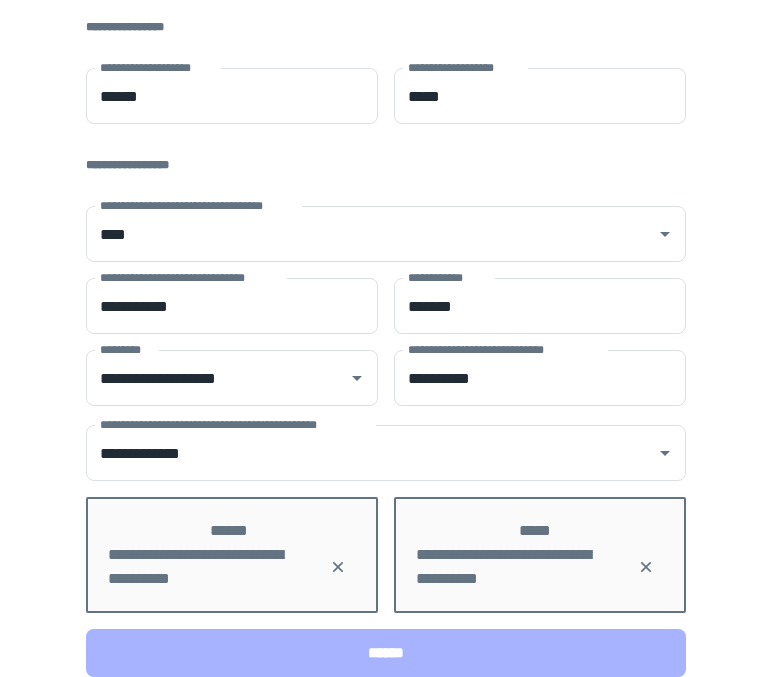 click on "******" at bounding box center [386, 653] 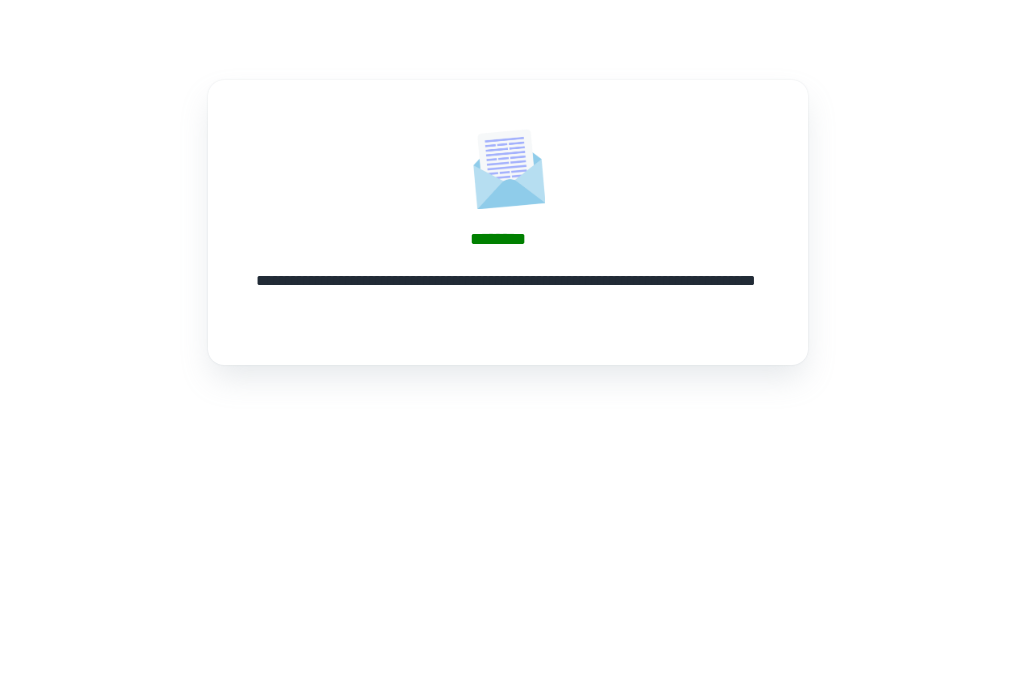 scroll, scrollTop: 0, scrollLeft: 0, axis: both 